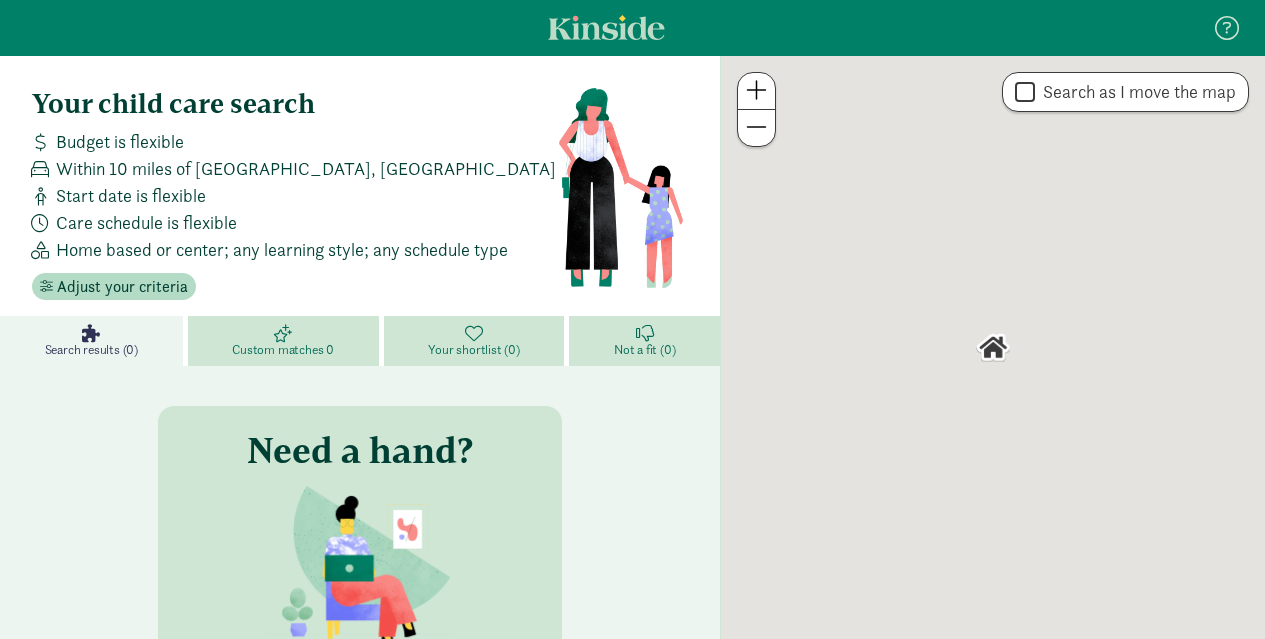 scroll, scrollTop: 0, scrollLeft: 0, axis: both 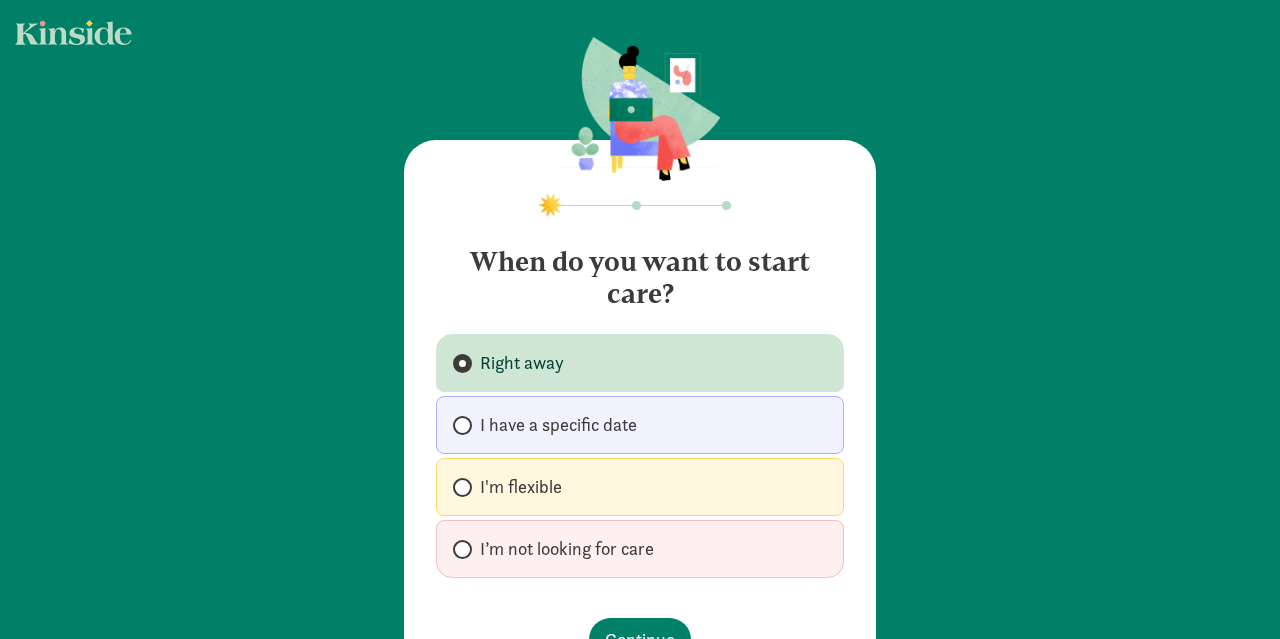 click on "I'm flexible" at bounding box center [640, 487] 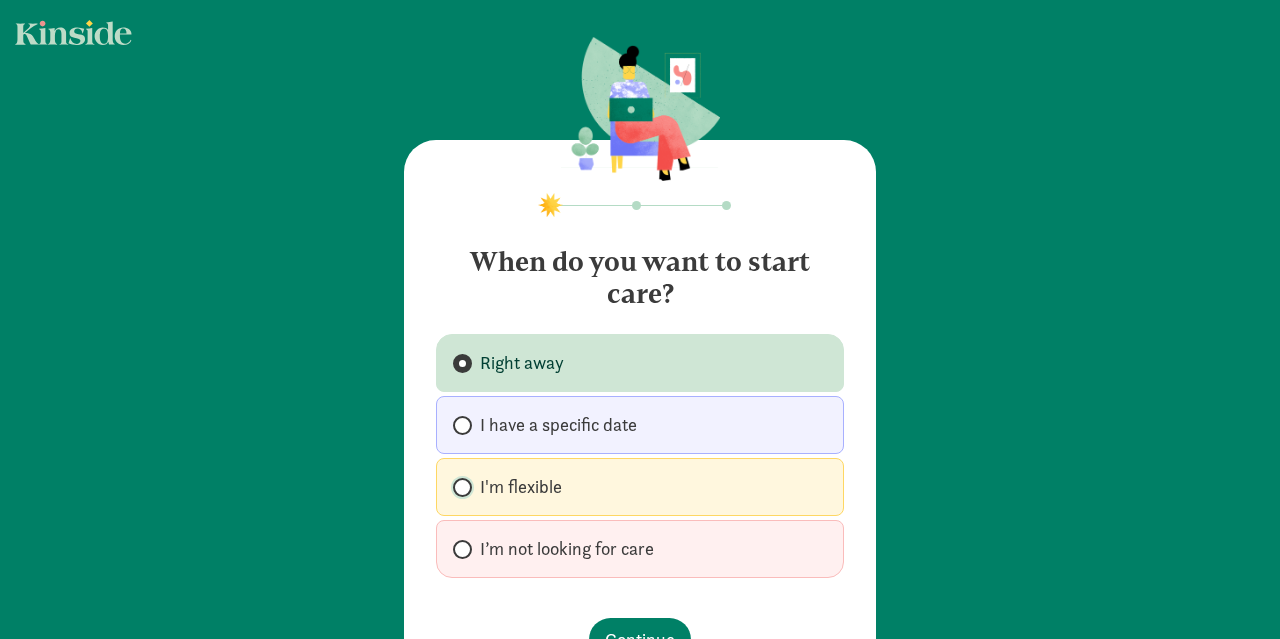click on "I'm flexible" at bounding box center (459, 487) 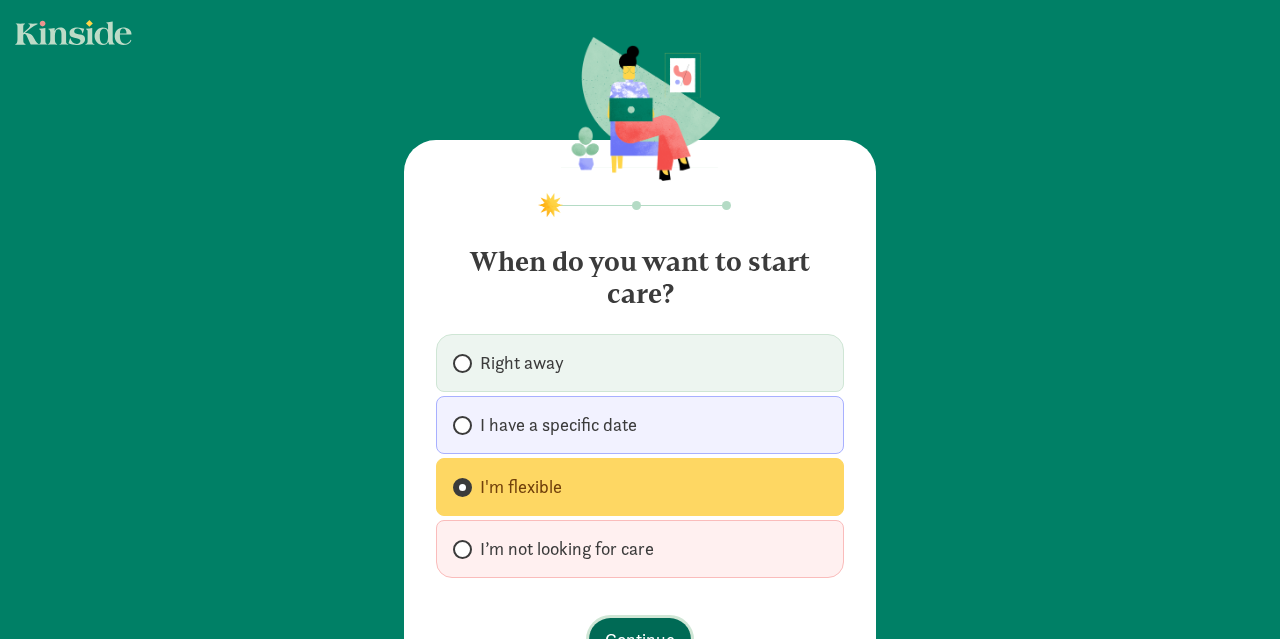 click on "Continue" at bounding box center [640, 639] 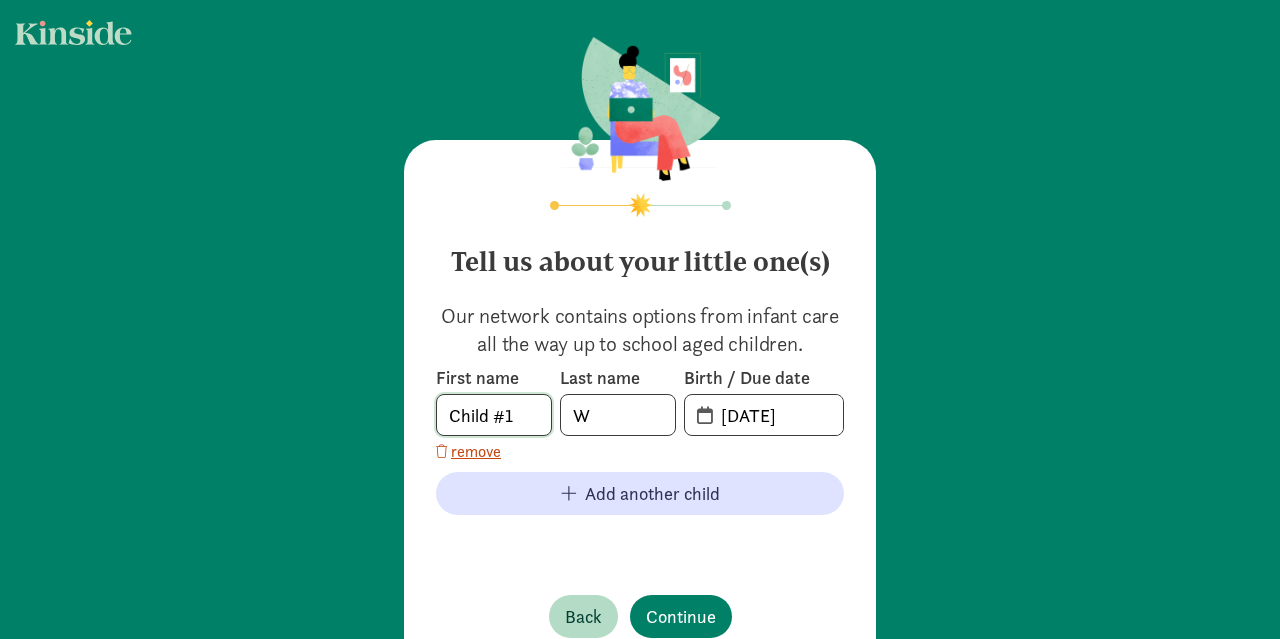 click on "Child #1" 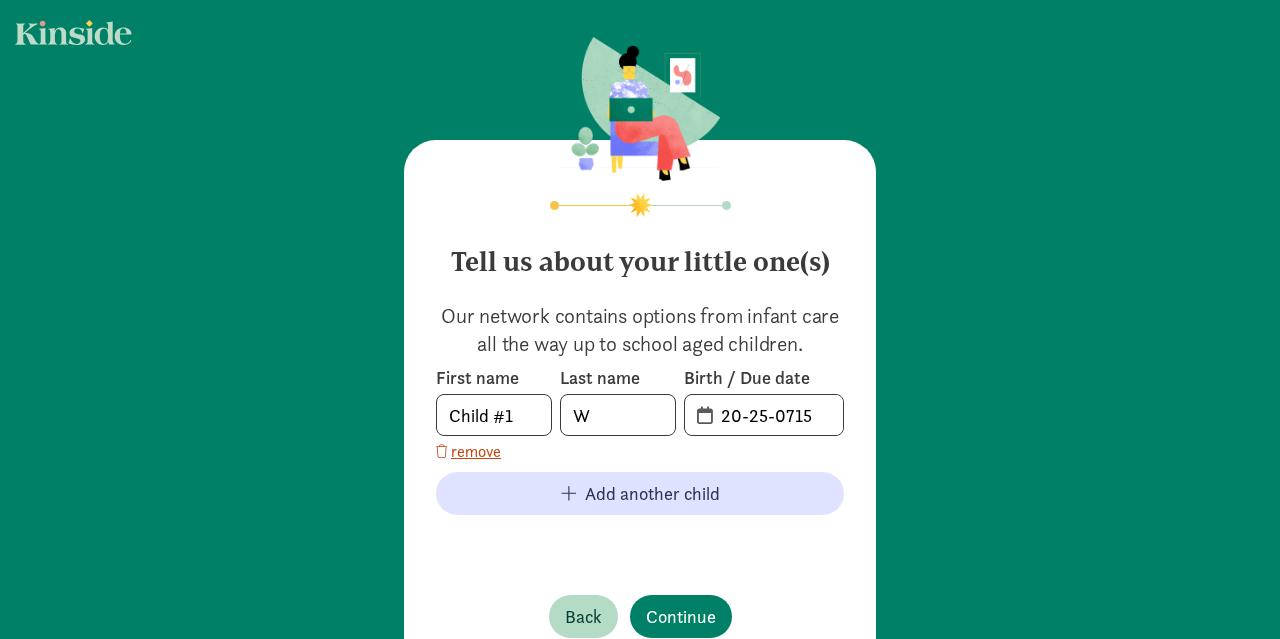 click on "Tell us about your little one(s)
Our network contains options from infant care all the way
up to school aged children.
First name        Child #1       Last name        W       Birth / Due date          20-25-0715
remove
Add another child
Back
Continue" at bounding box center [640, 355] 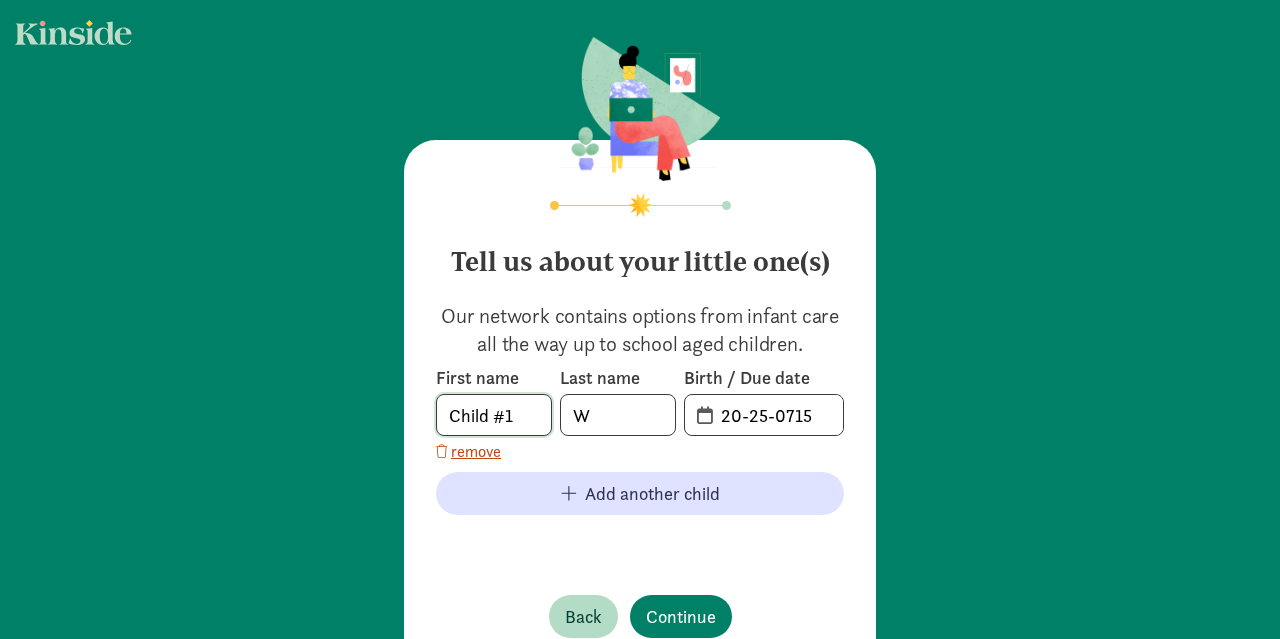 drag, startPoint x: 528, startPoint y: 420, endPoint x: 339, endPoint y: 407, distance: 189.44656 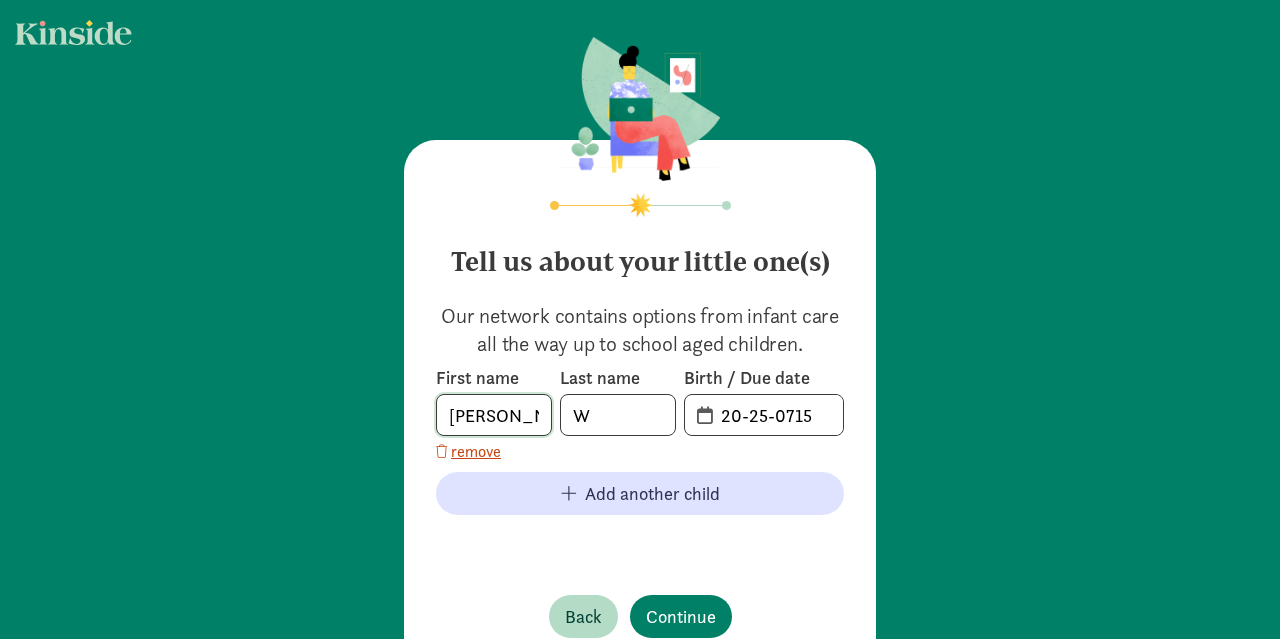 type on "[PERSON_NAME]" 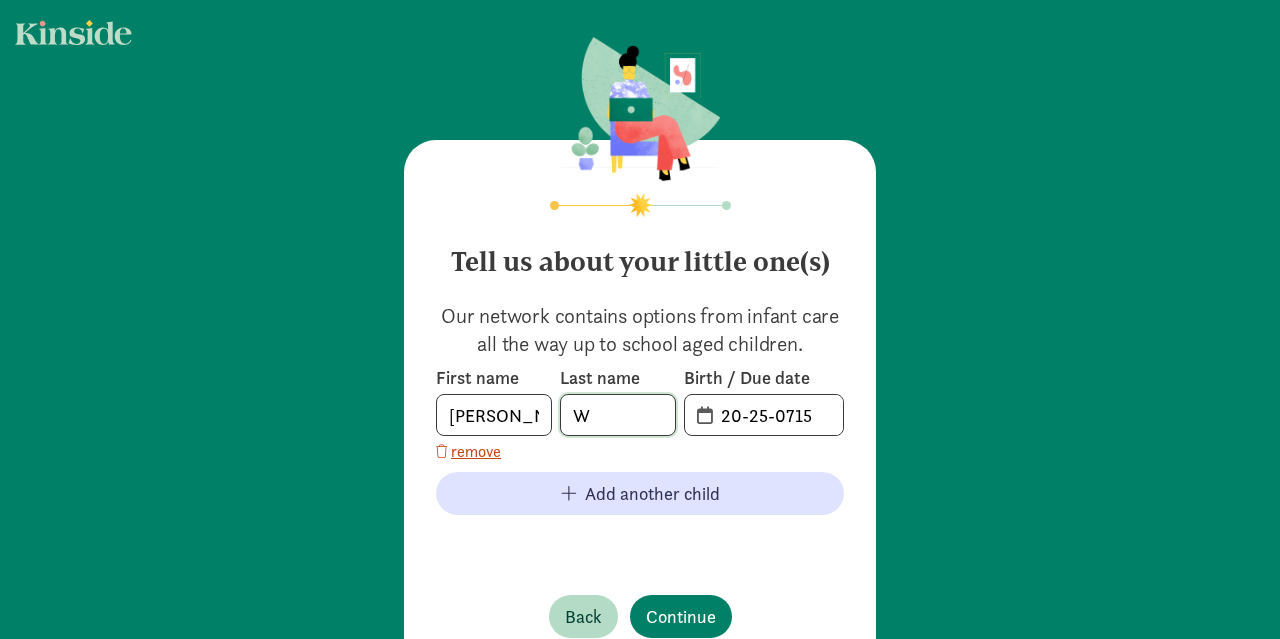 drag, startPoint x: 594, startPoint y: 428, endPoint x: 517, endPoint y: 411, distance: 78.854294 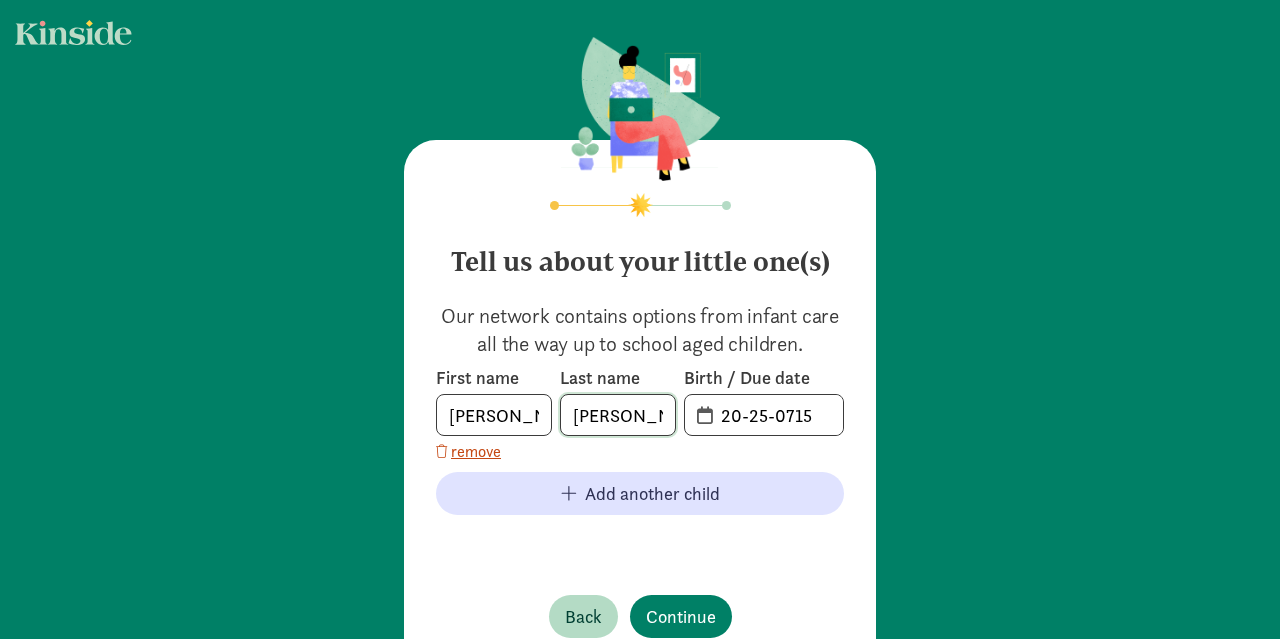 type on "[PERSON_NAME]" 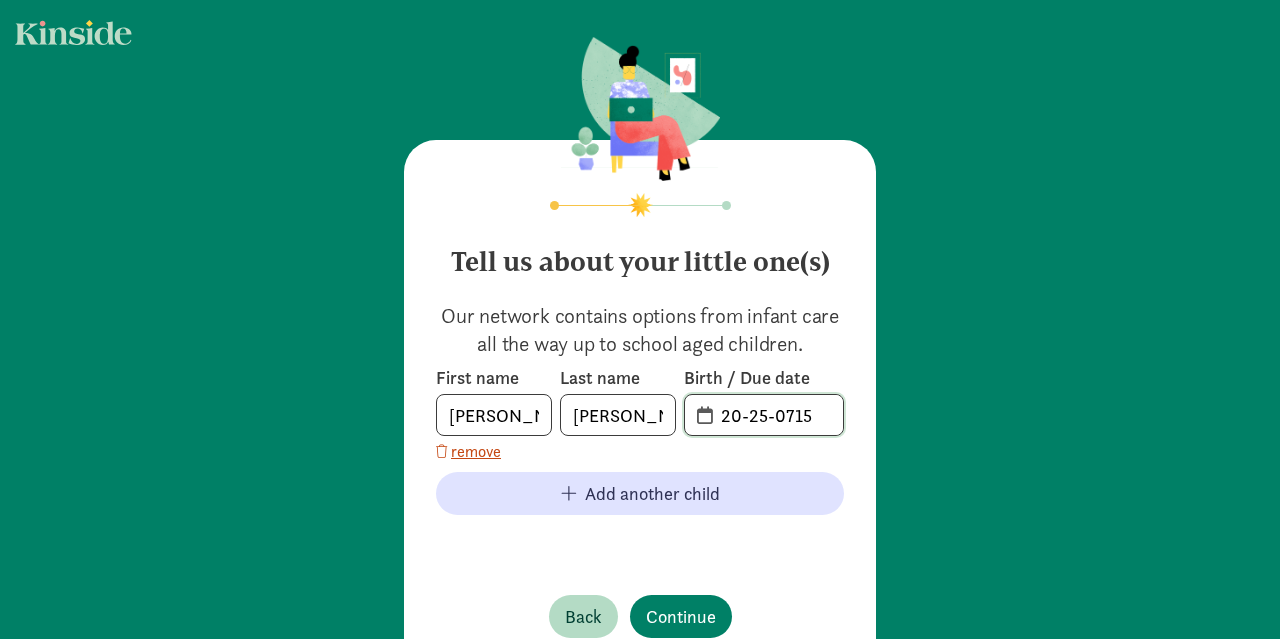 drag, startPoint x: 807, startPoint y: 415, endPoint x: 611, endPoint y: 401, distance: 196.49936 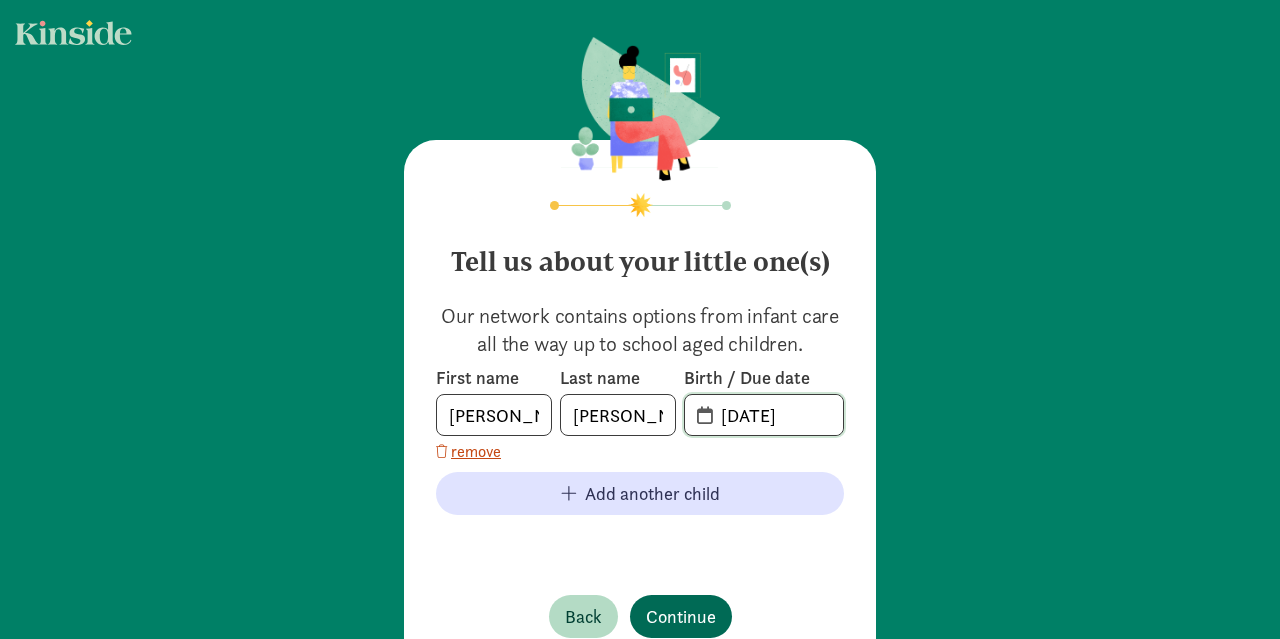 type on "[DATE]" 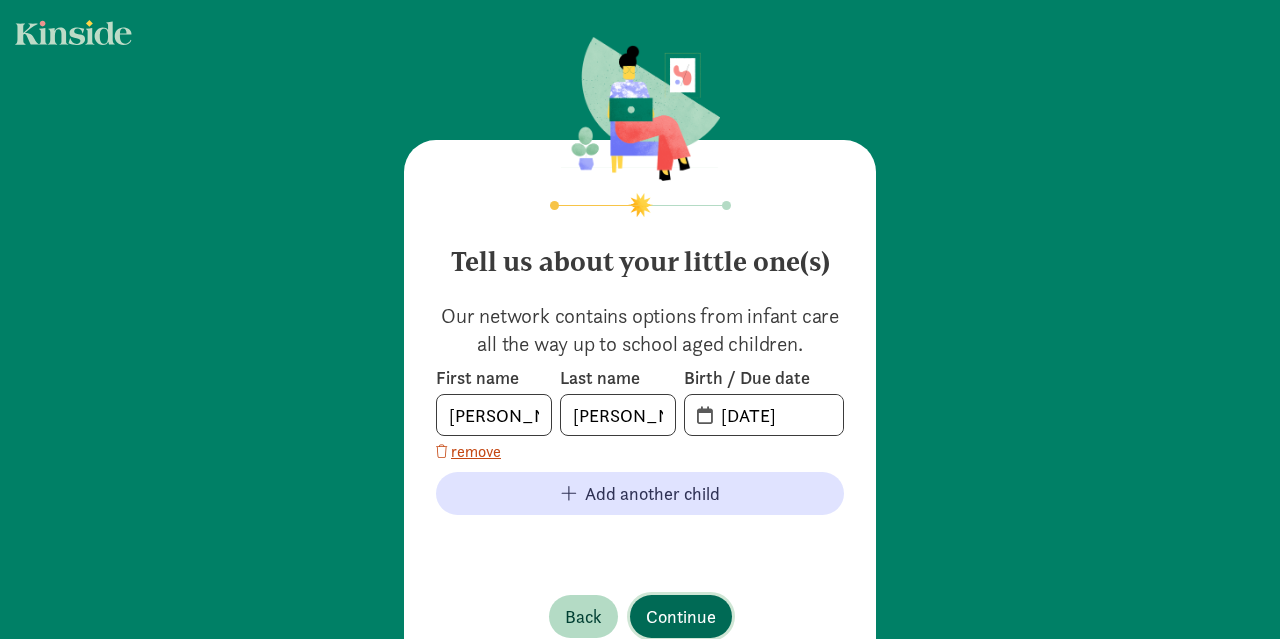 click on "Continue" at bounding box center (681, 616) 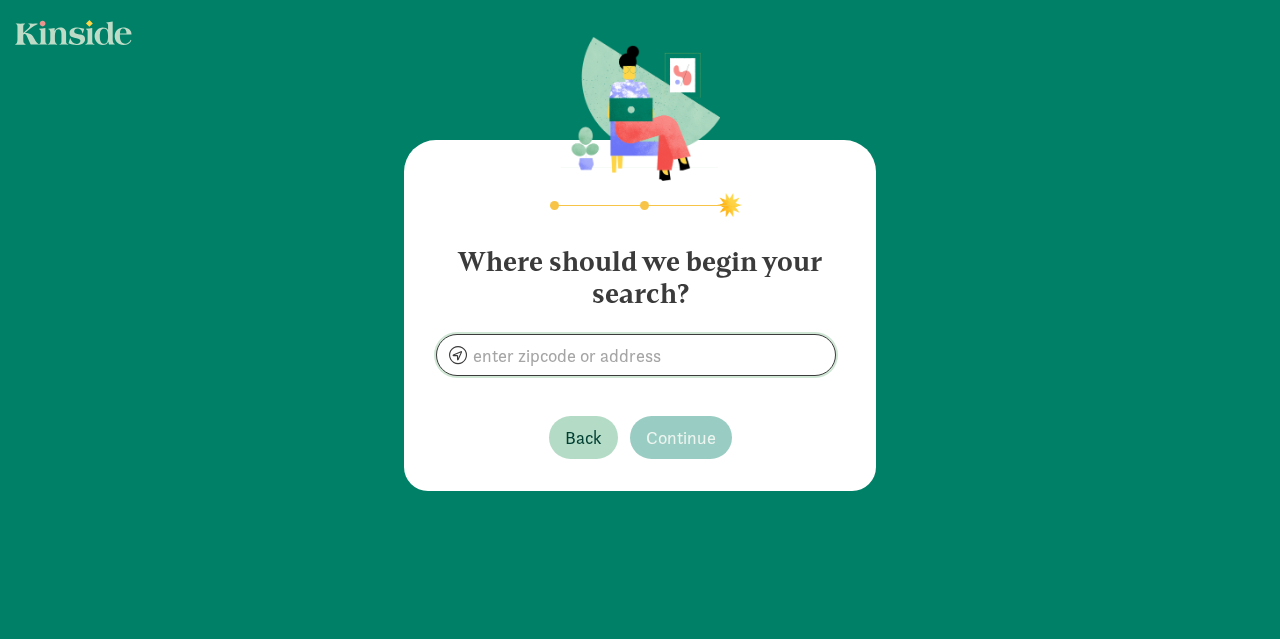 click 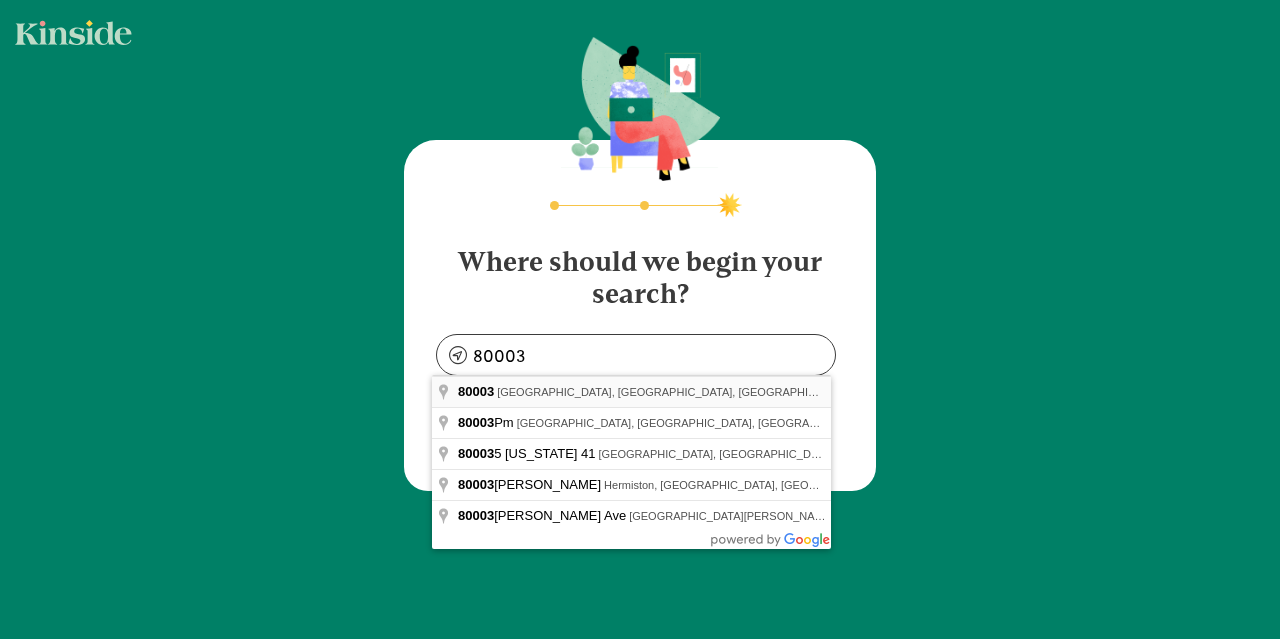 type on "[GEOGRAPHIC_DATA], CO 80003, [GEOGRAPHIC_DATA]" 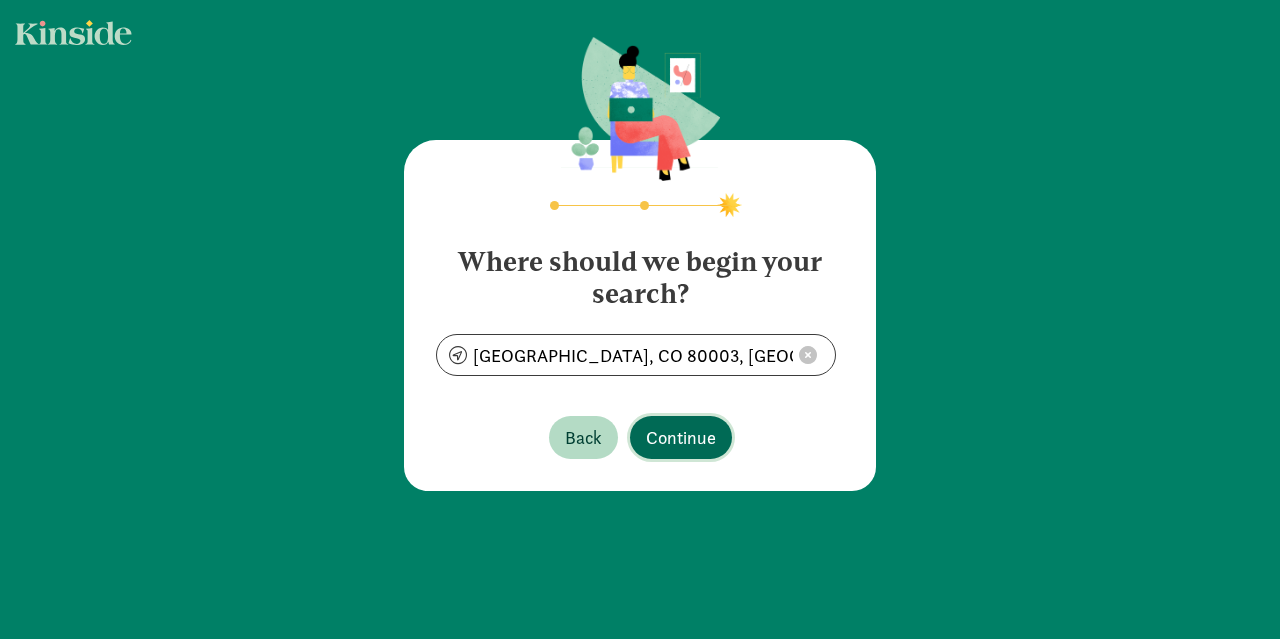 click on "Continue" at bounding box center [681, 437] 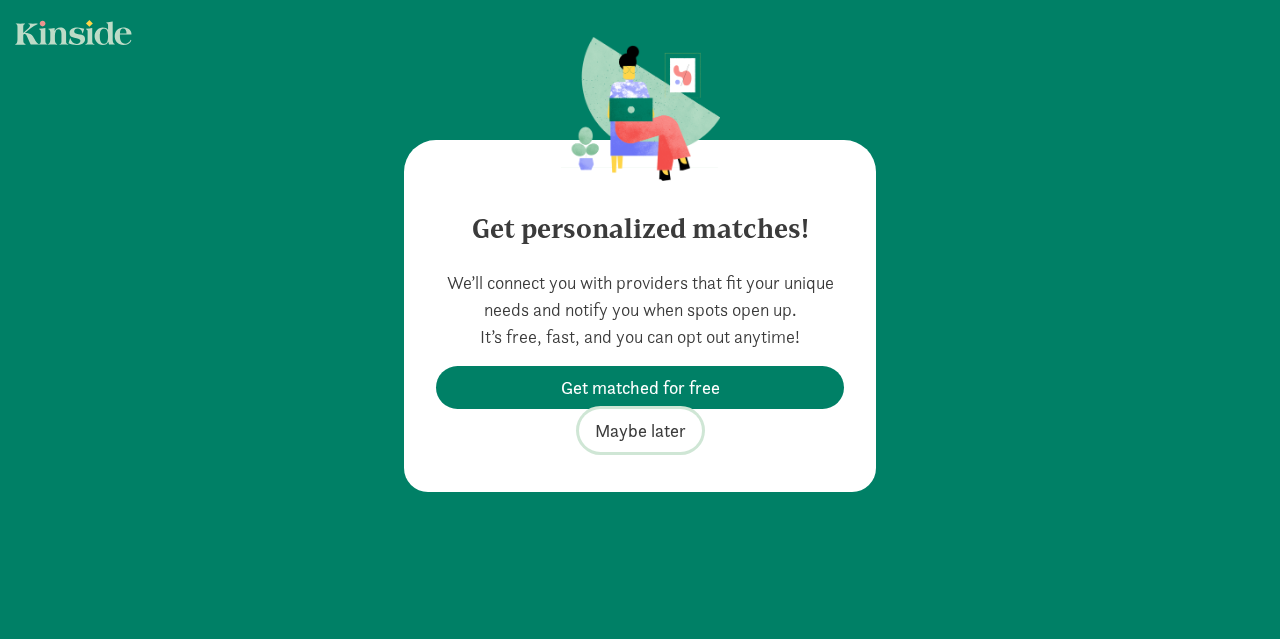 click on "Maybe later" at bounding box center [640, 430] 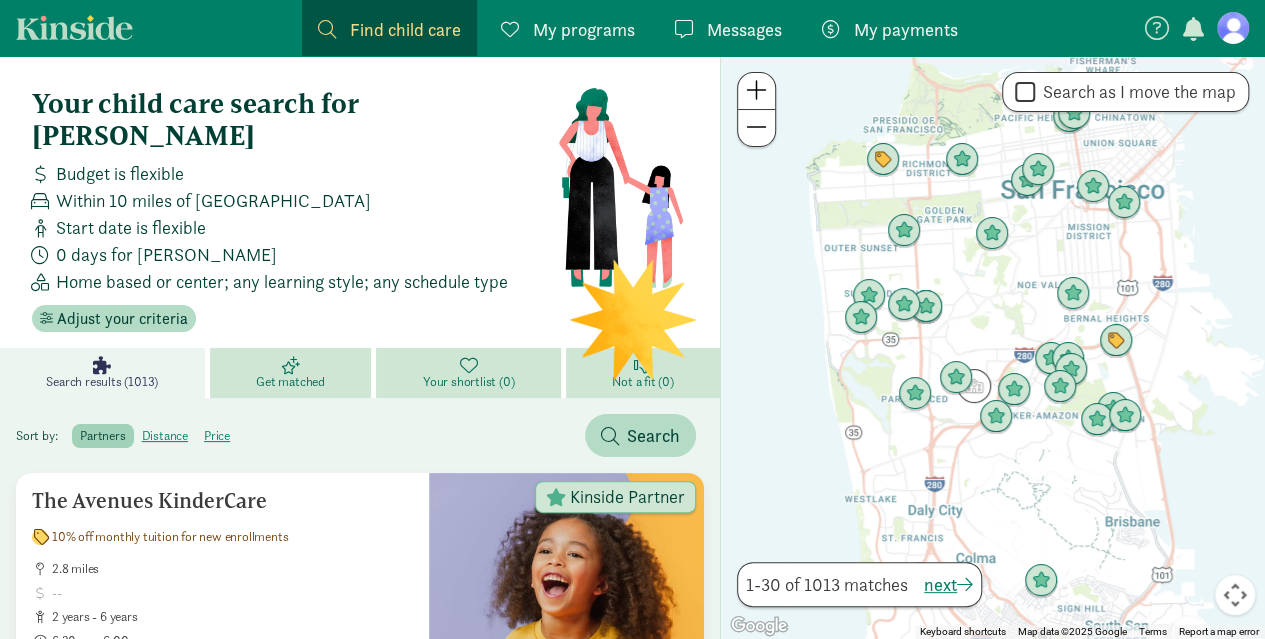 click on "My programs" at bounding box center (584, 29) 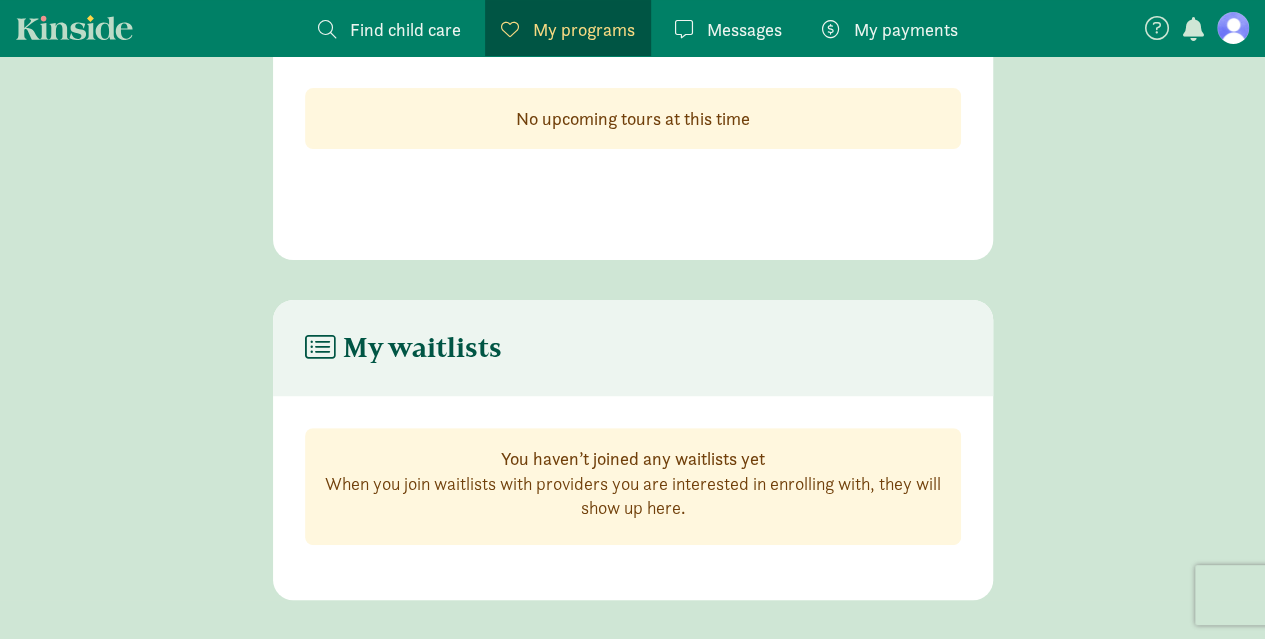 scroll, scrollTop: 0, scrollLeft: 0, axis: both 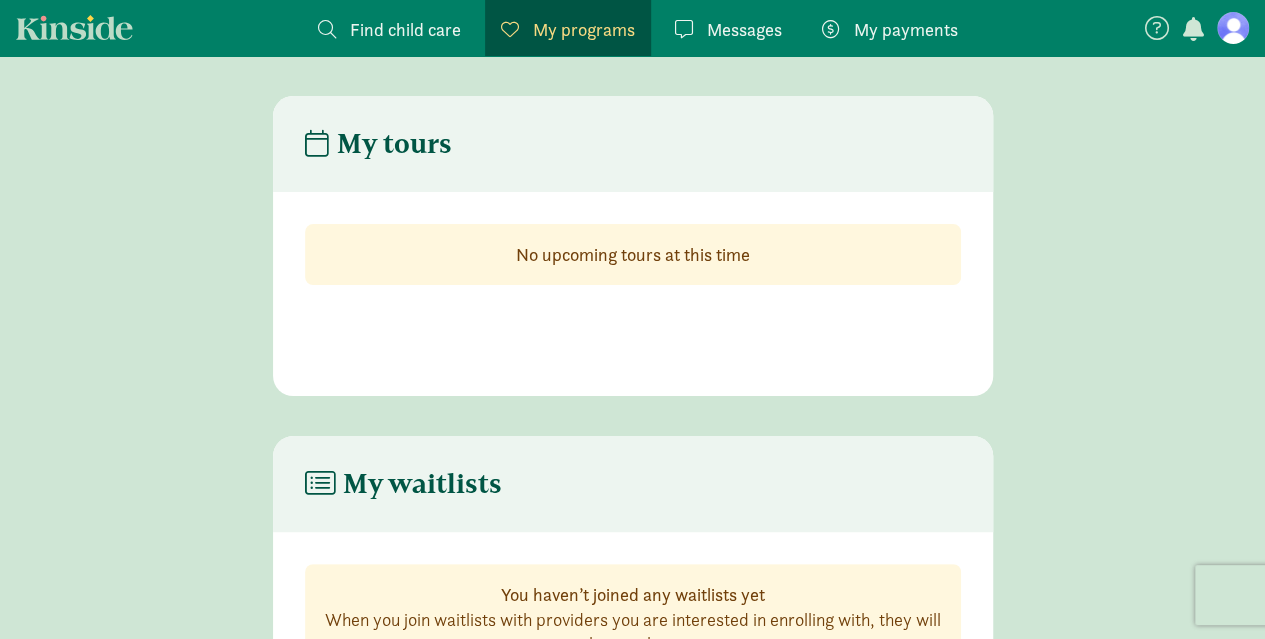click on "Messages" at bounding box center [744, 29] 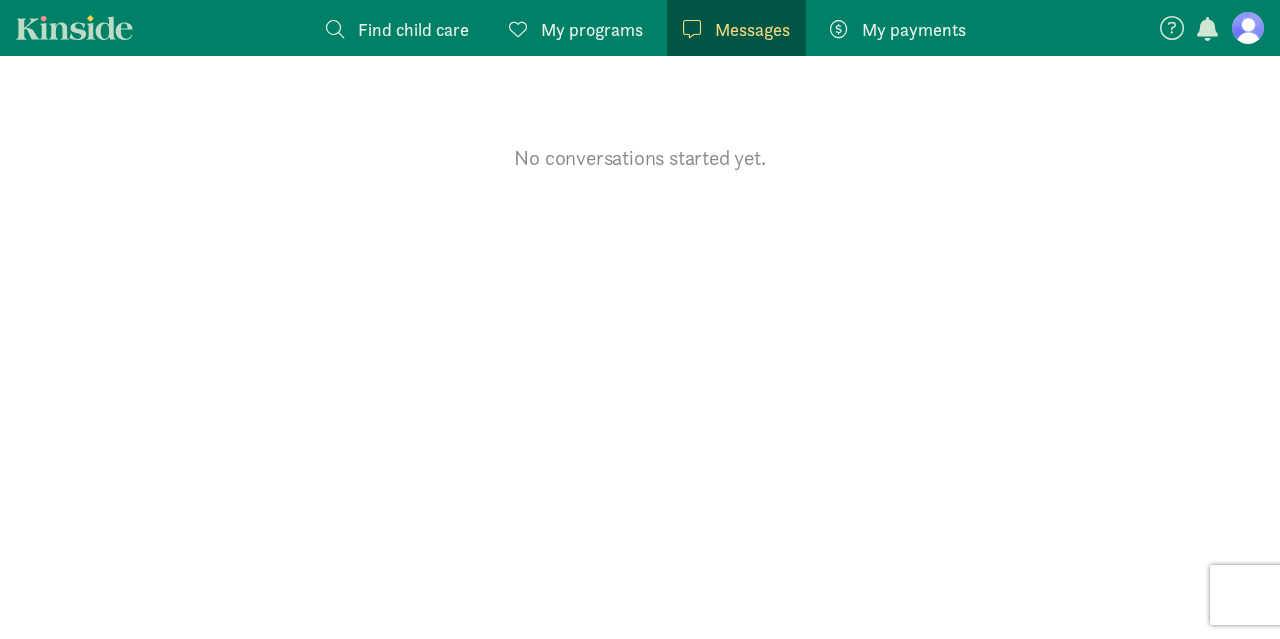 click on "My payments" at bounding box center (914, 29) 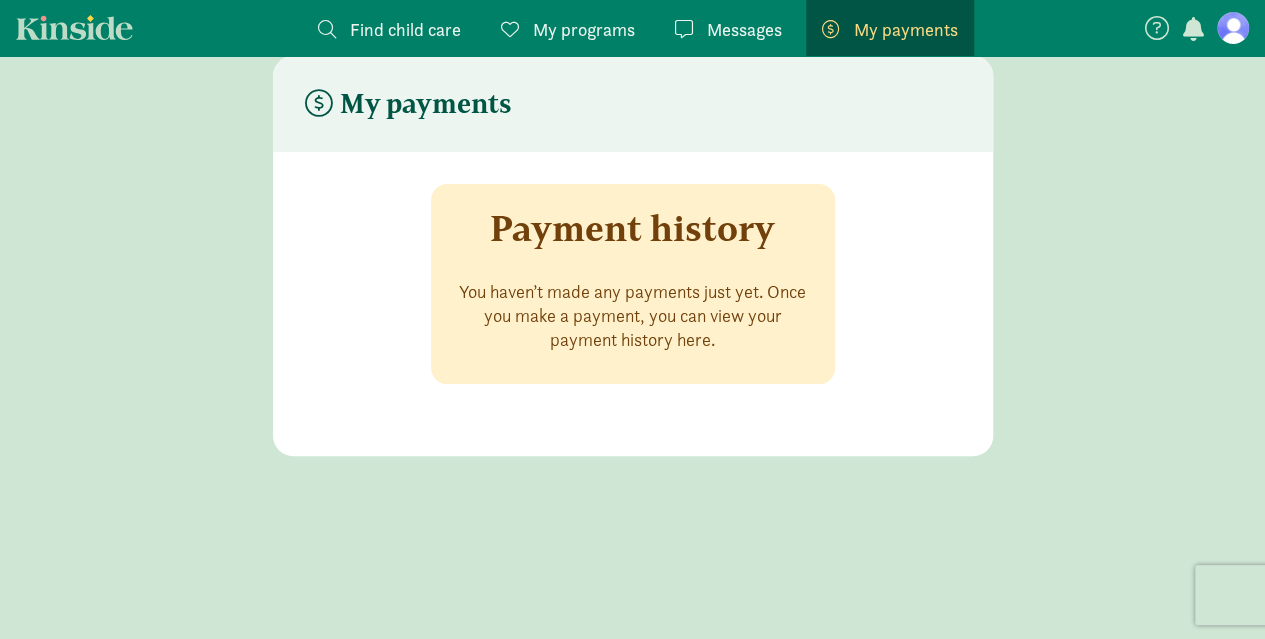 scroll, scrollTop: 0, scrollLeft: 0, axis: both 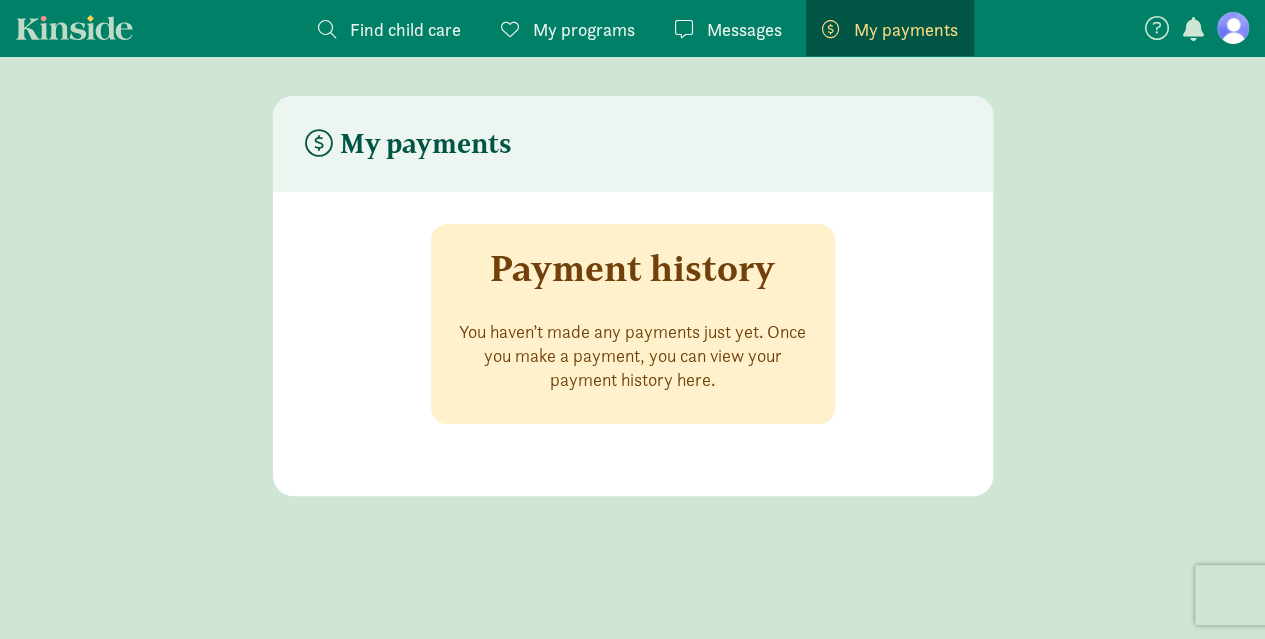 click on "Find child care" at bounding box center (405, 29) 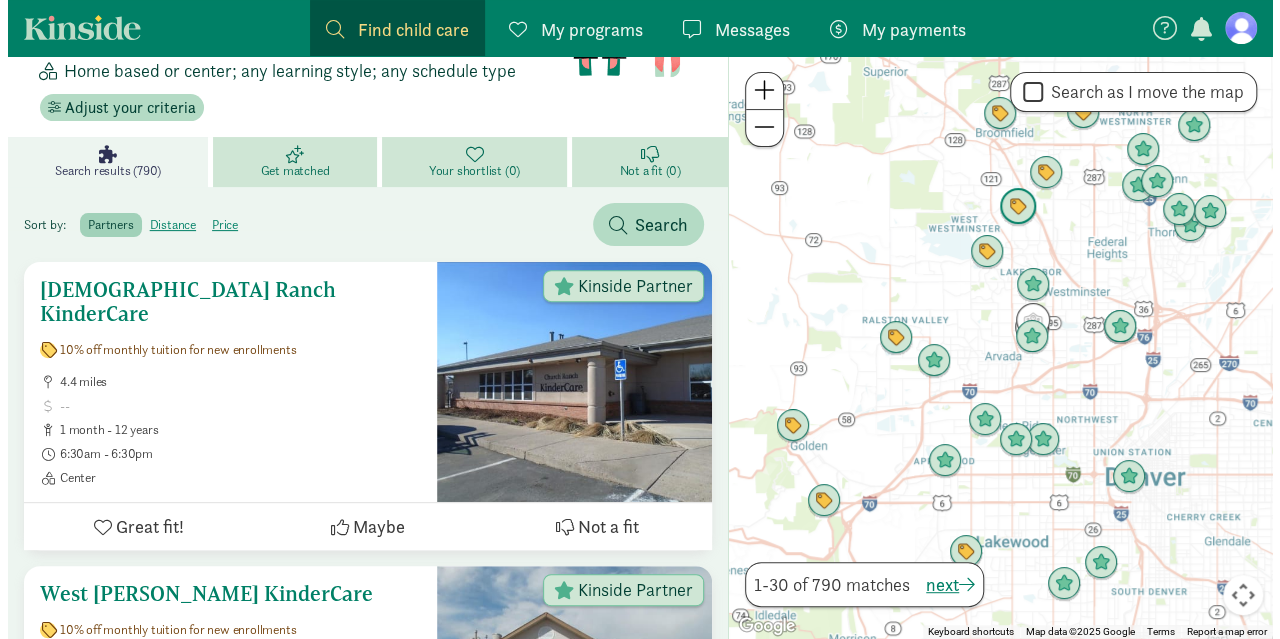 scroll, scrollTop: 0, scrollLeft: 0, axis: both 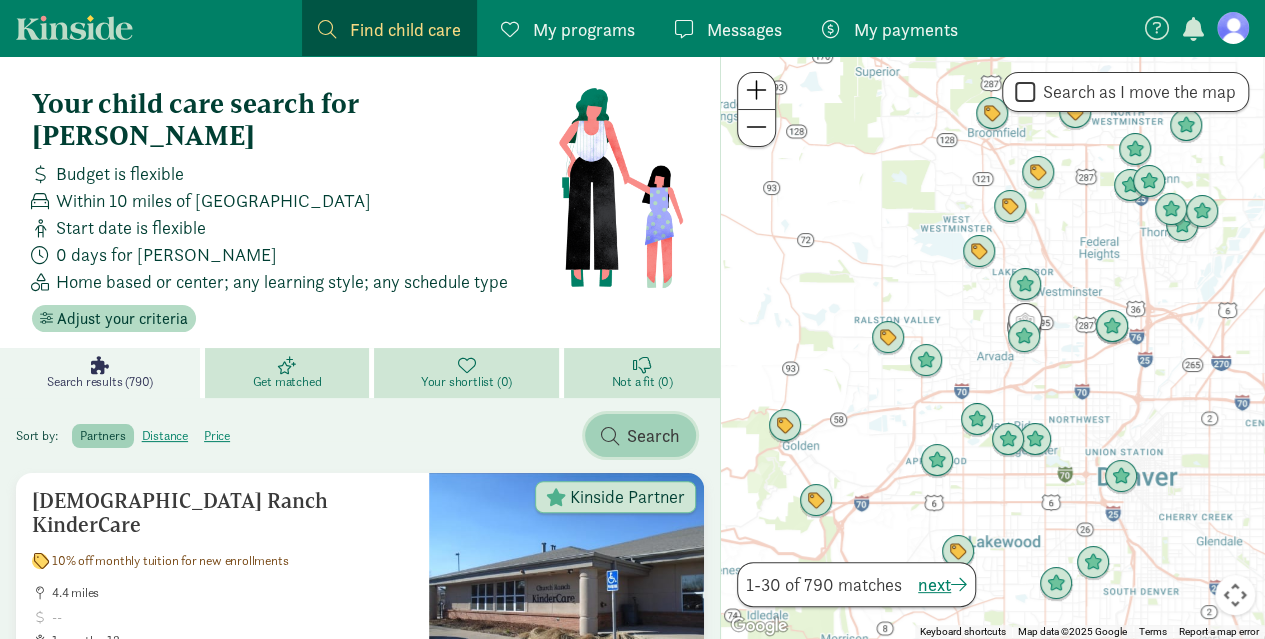 click on "Search" at bounding box center (653, 435) 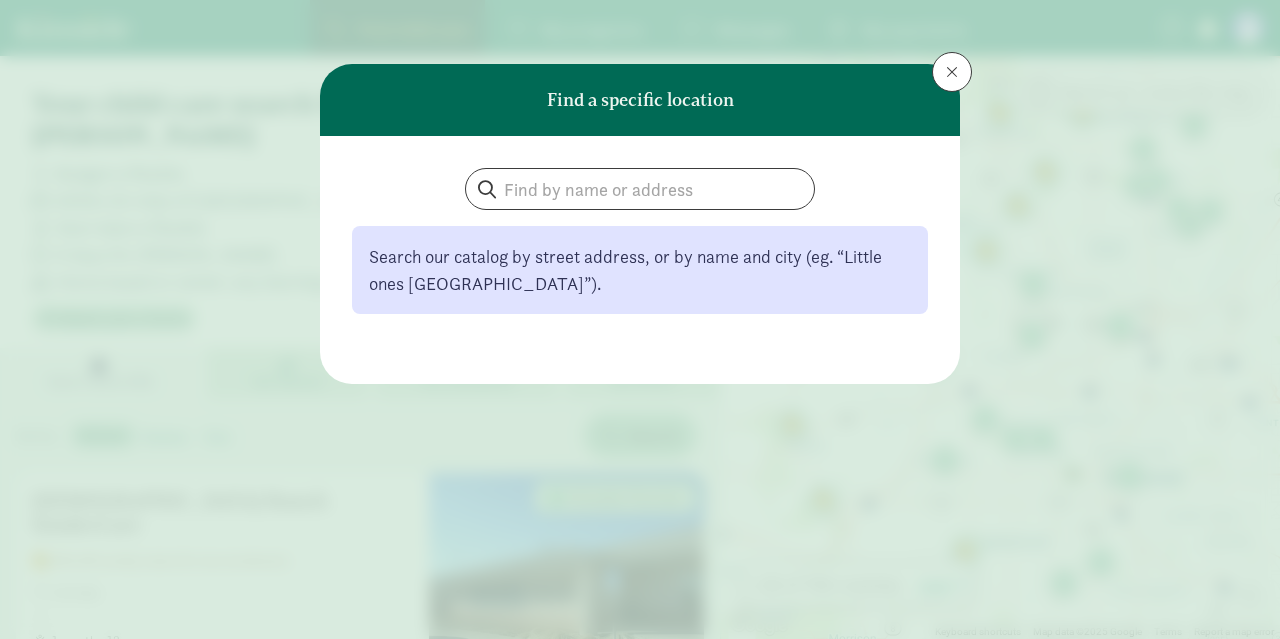 type 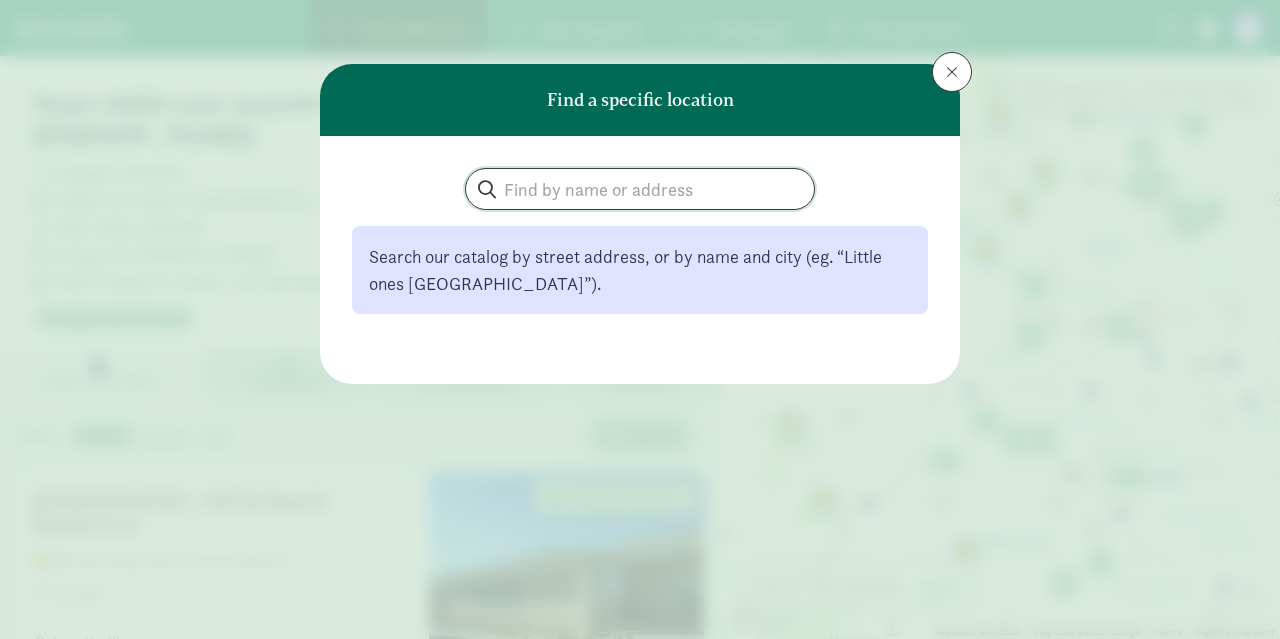 click 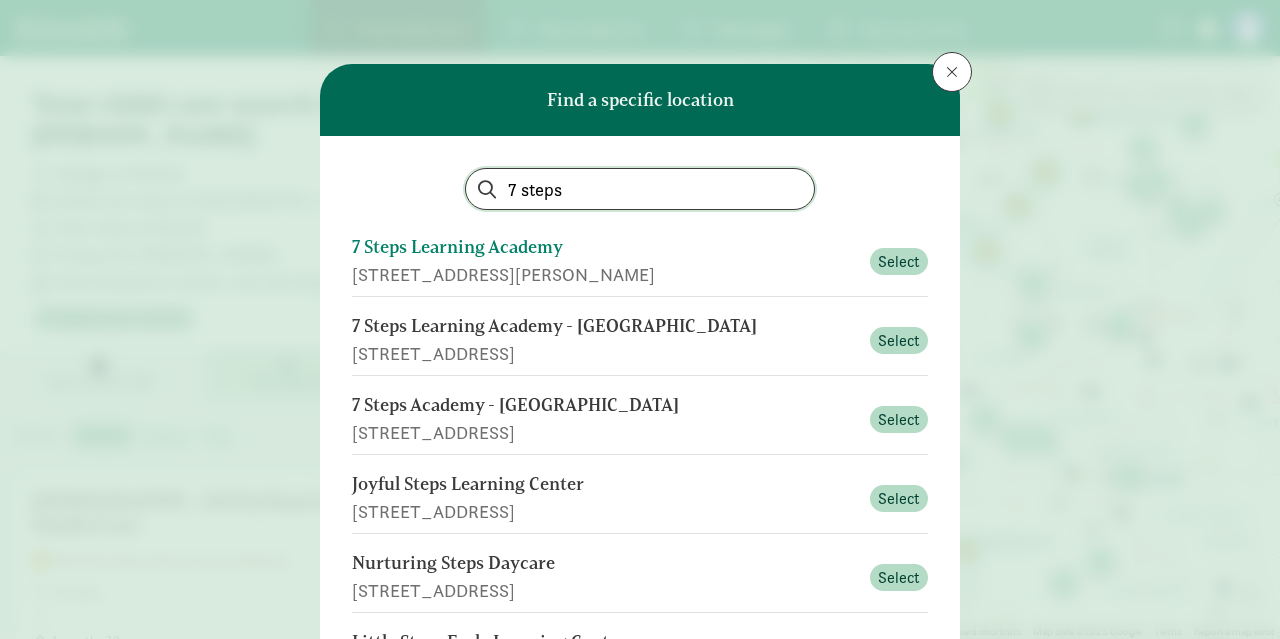 type on "7 steps" 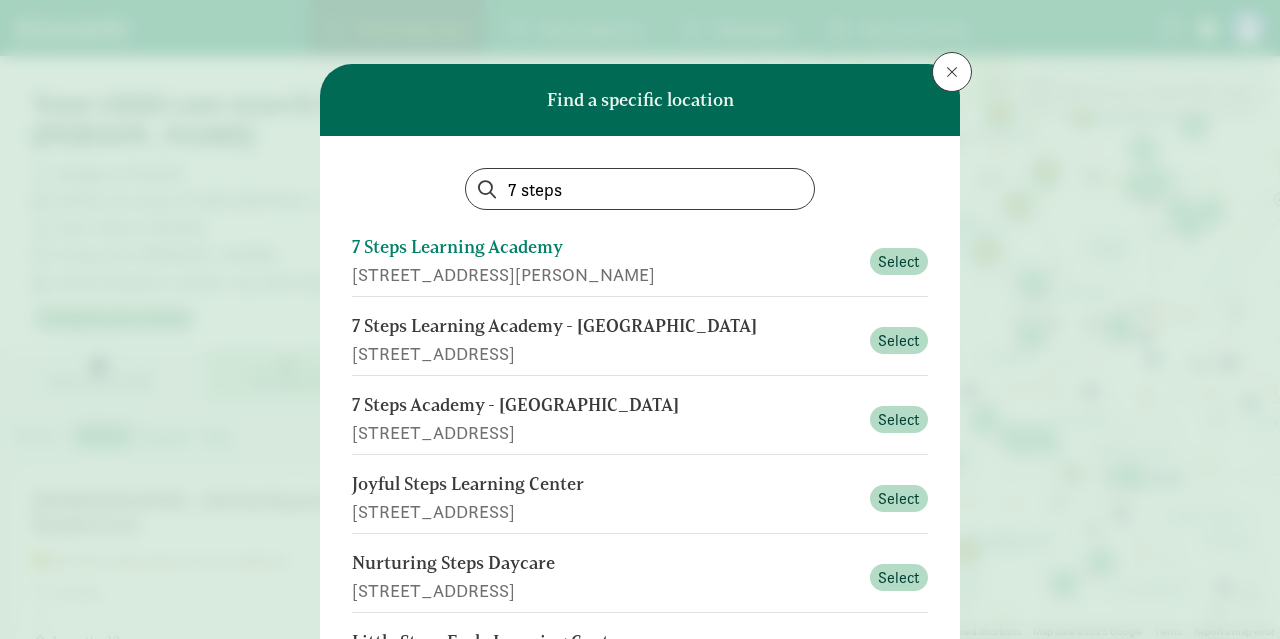 click on "[STREET_ADDRESS][PERSON_NAME]" at bounding box center [605, 274] 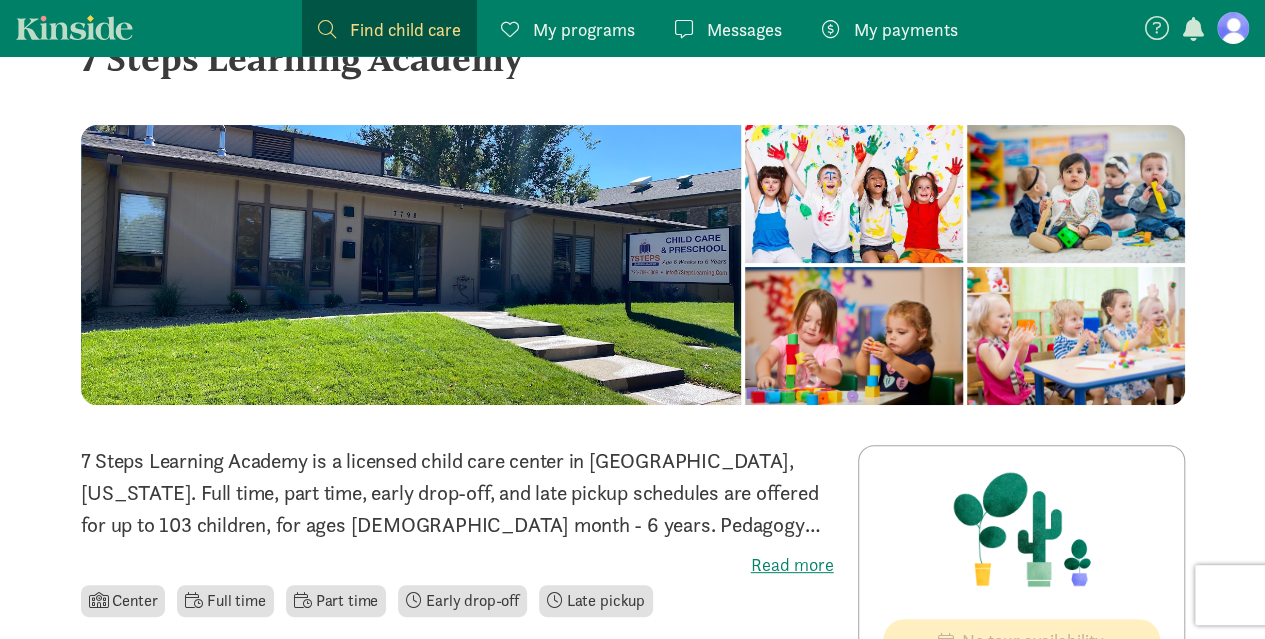 scroll, scrollTop: 66, scrollLeft: 0, axis: vertical 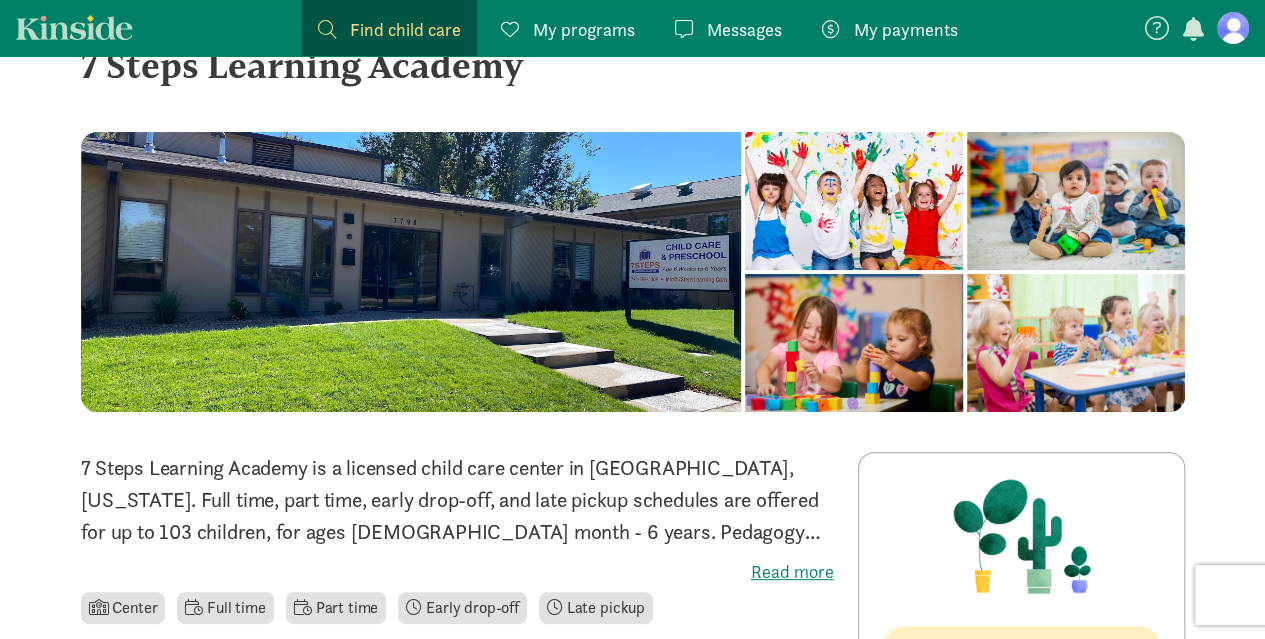 click on "Read more" at bounding box center [457, 572] 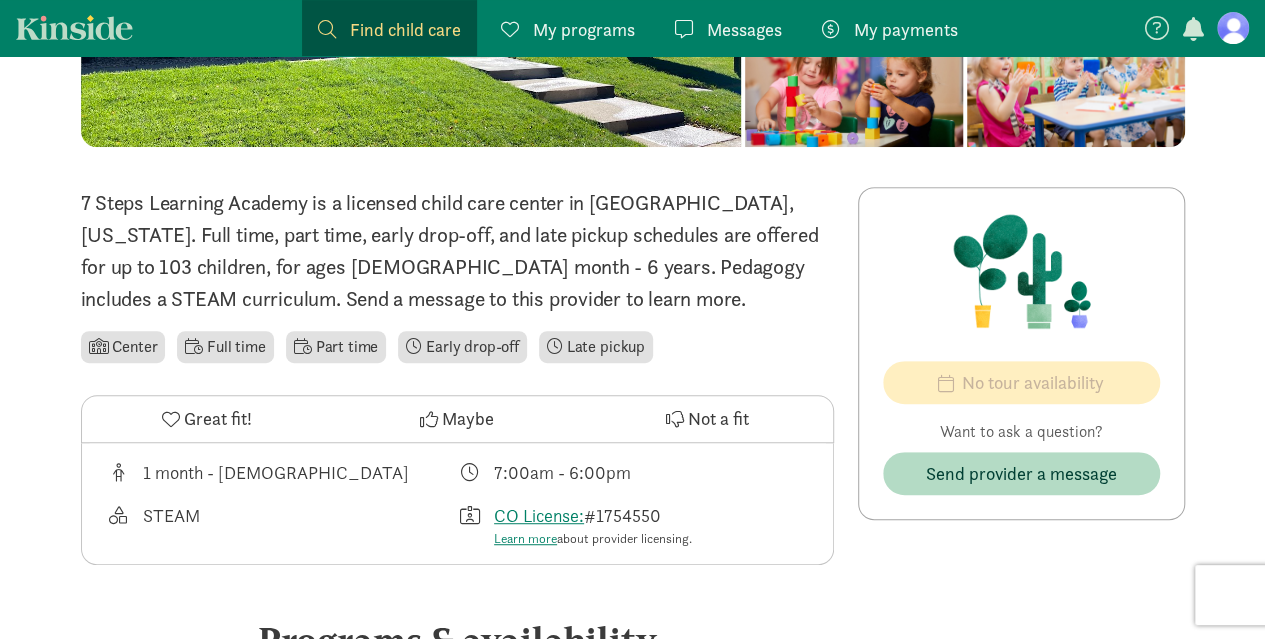 scroll, scrollTop: 330, scrollLeft: 0, axis: vertical 